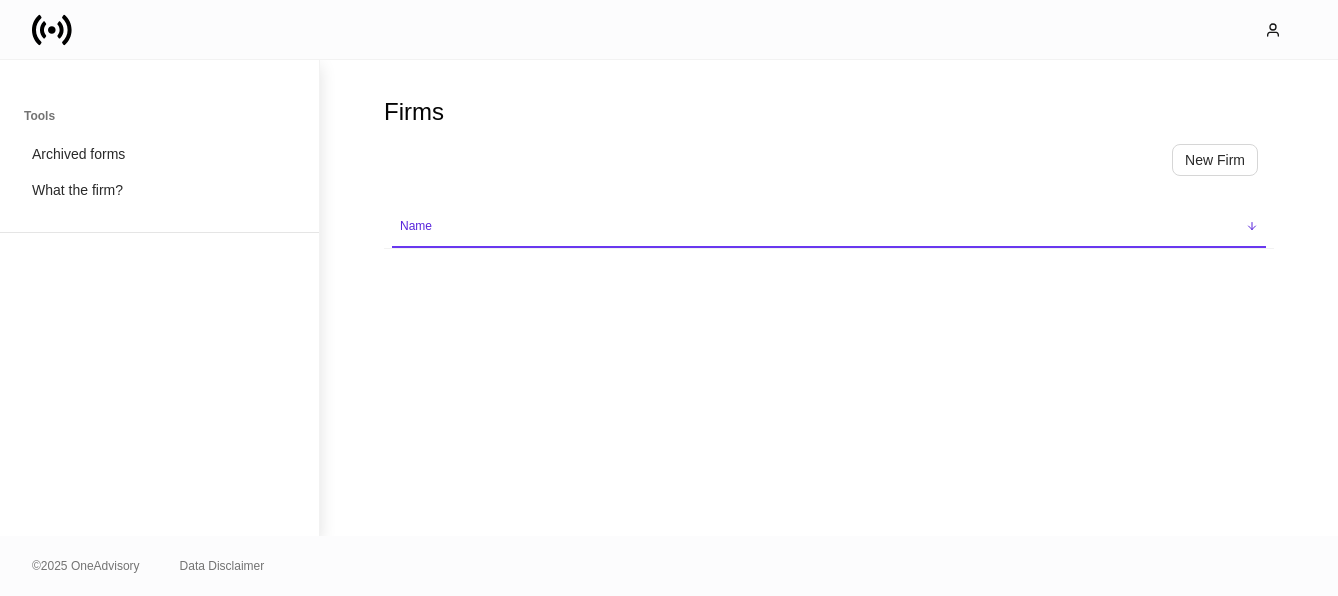 scroll, scrollTop: 0, scrollLeft: 0, axis: both 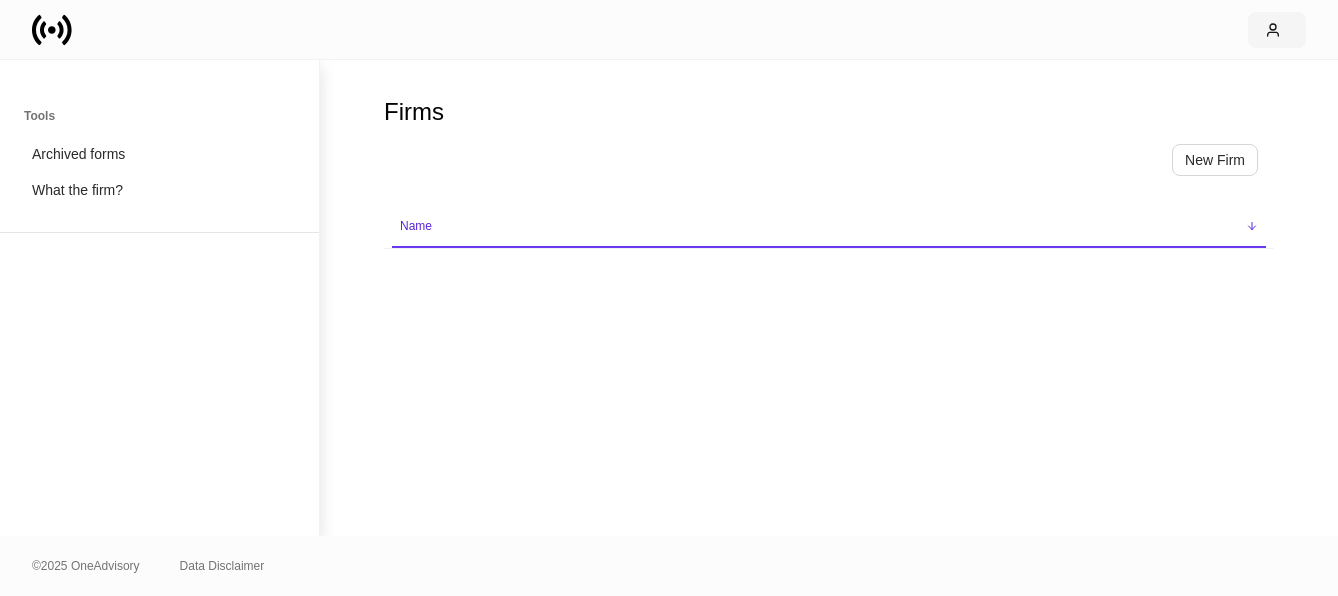 click 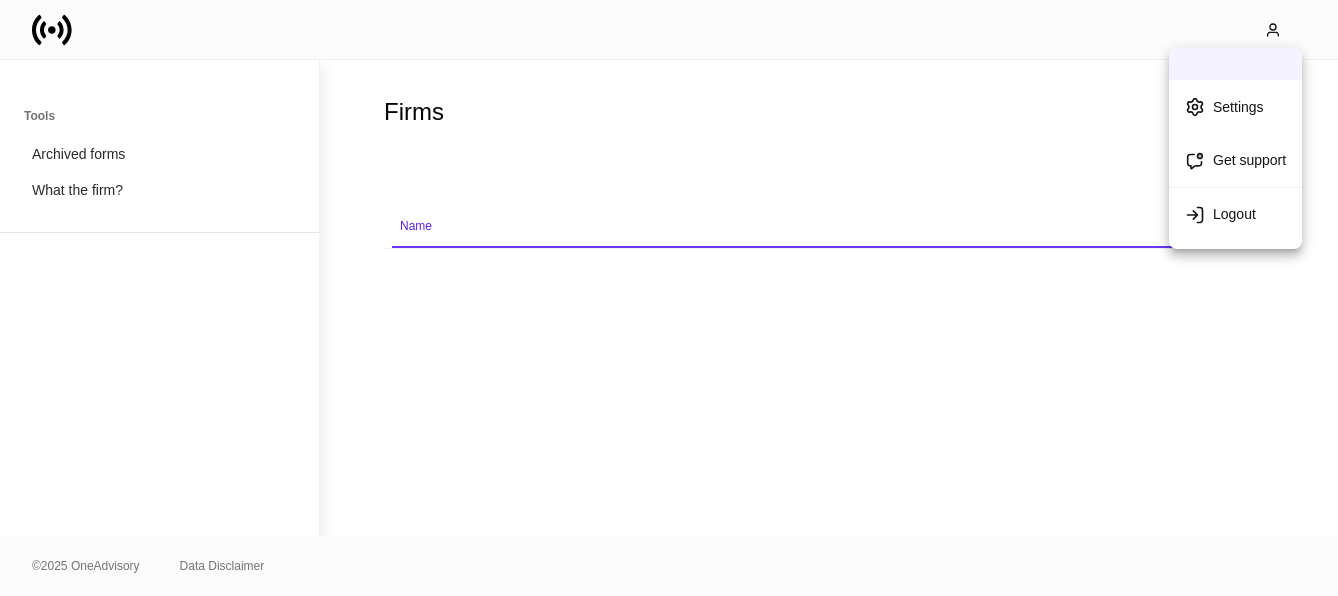 click on "Settings" at bounding box center [1238, 107] 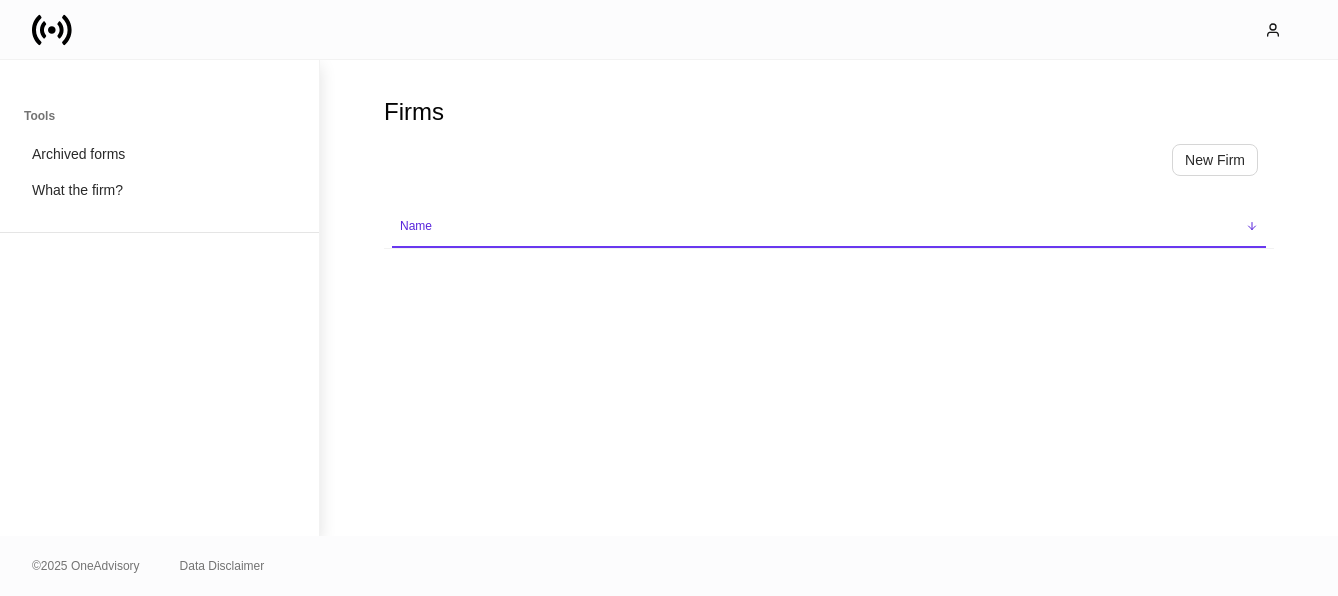 scroll, scrollTop: 0, scrollLeft: 0, axis: both 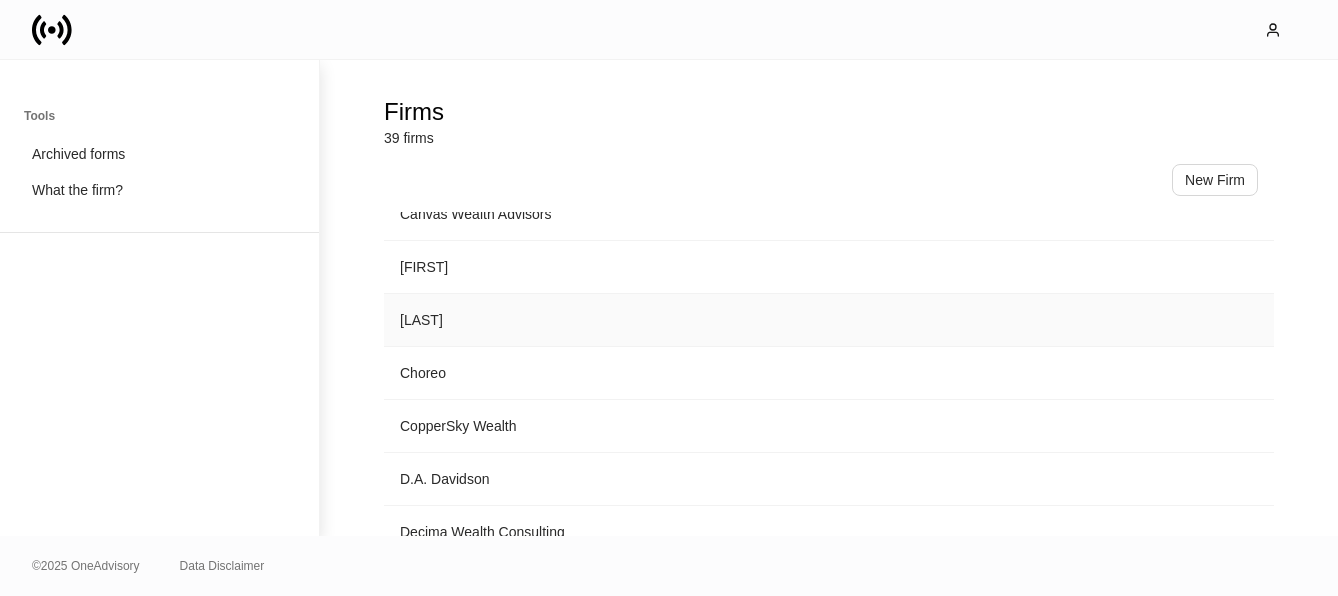 click on "[LAST]" at bounding box center (829, 320) 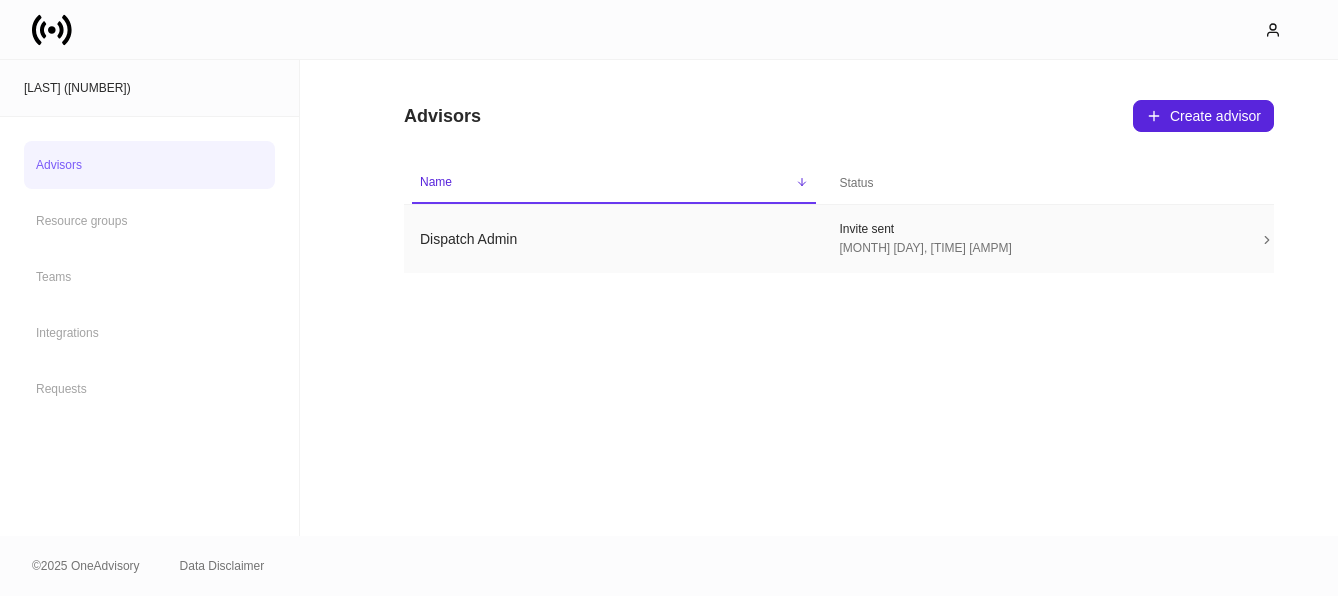 click on "Dispatch Admin" at bounding box center (614, 239) 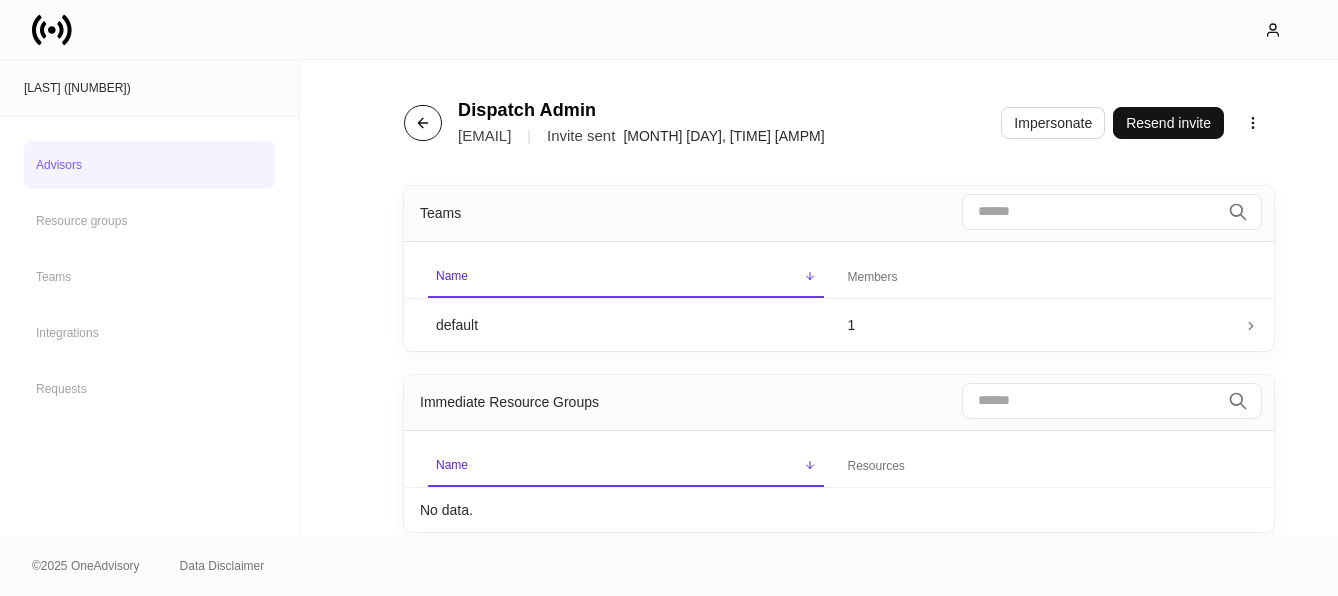 click 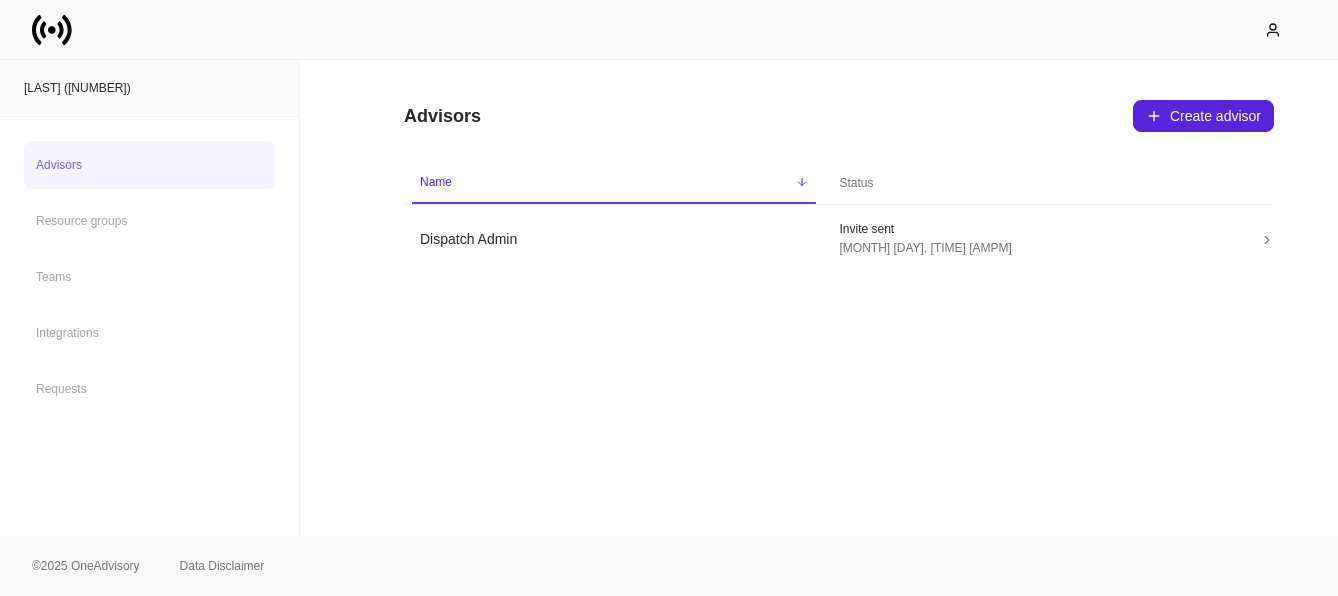 click 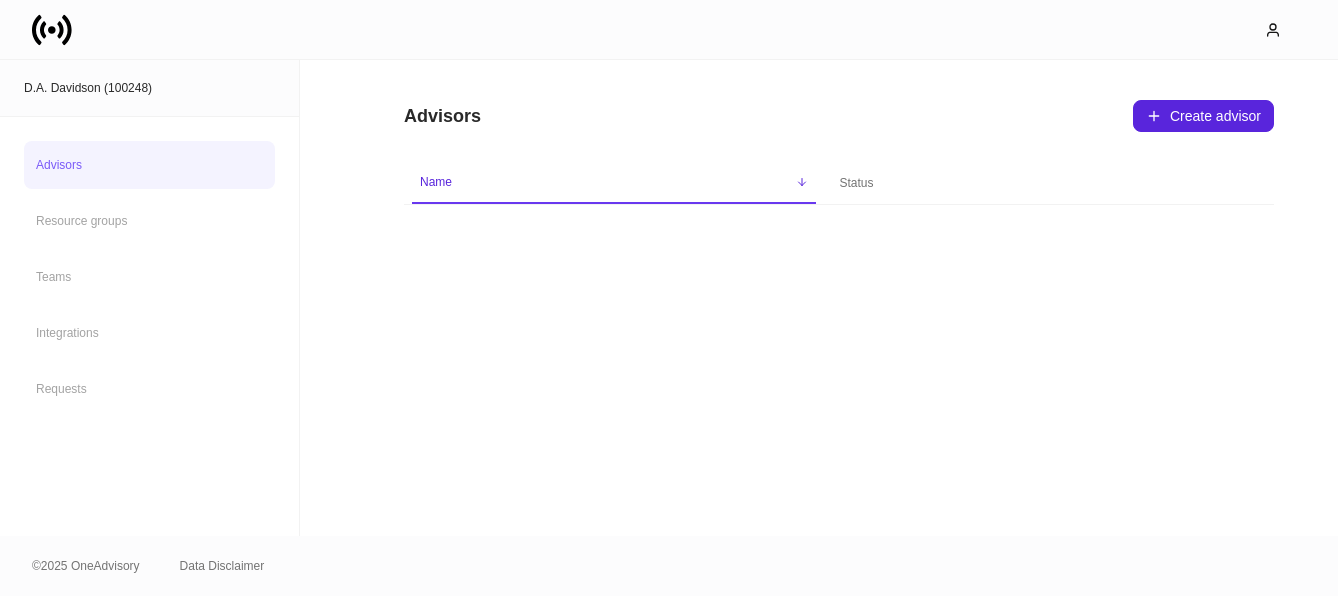 scroll, scrollTop: 0, scrollLeft: 0, axis: both 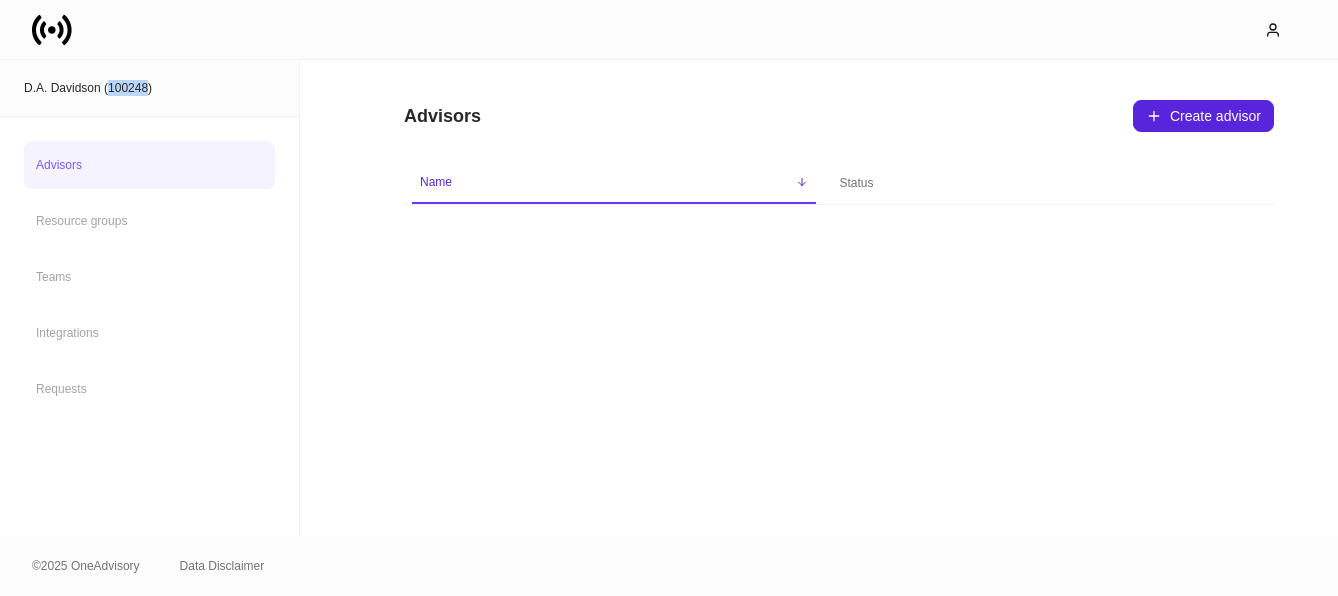 click 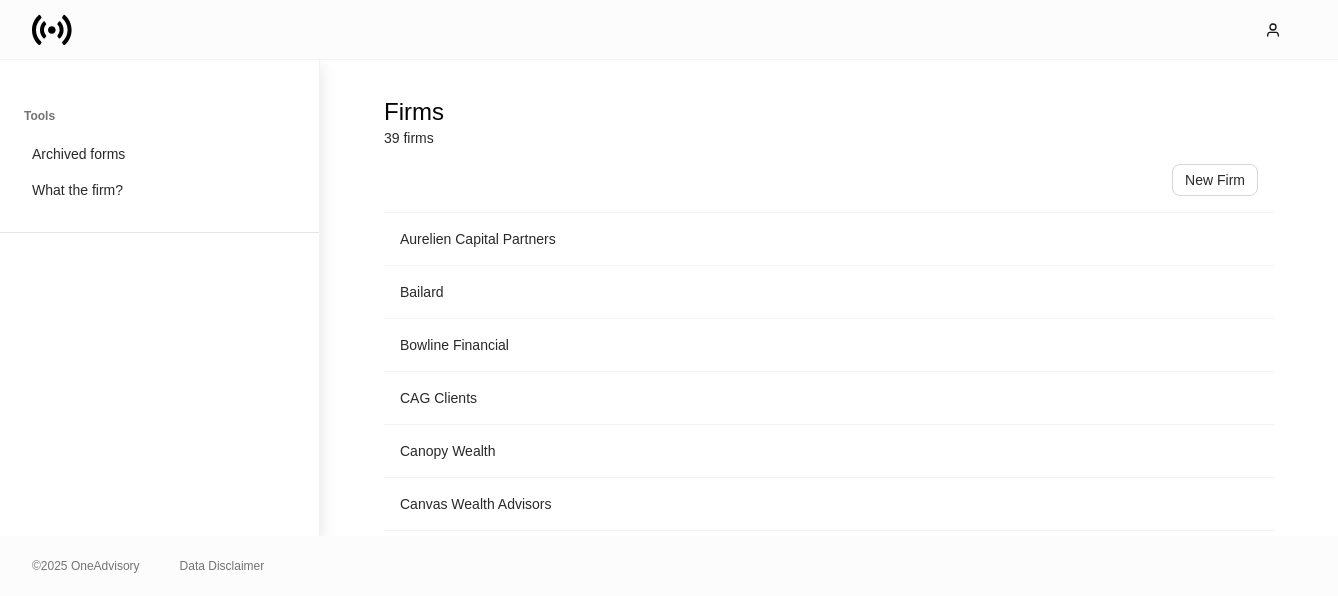 scroll, scrollTop: 221, scrollLeft: 0, axis: vertical 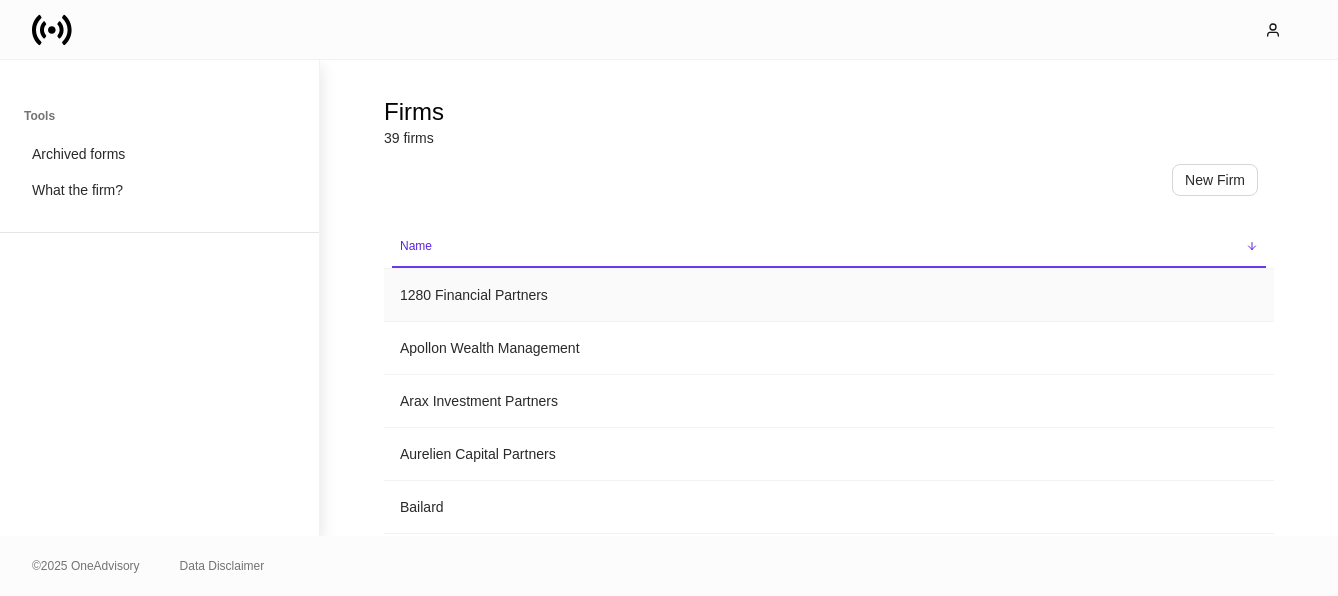 click on "1280 Financial Partners" at bounding box center (829, 295) 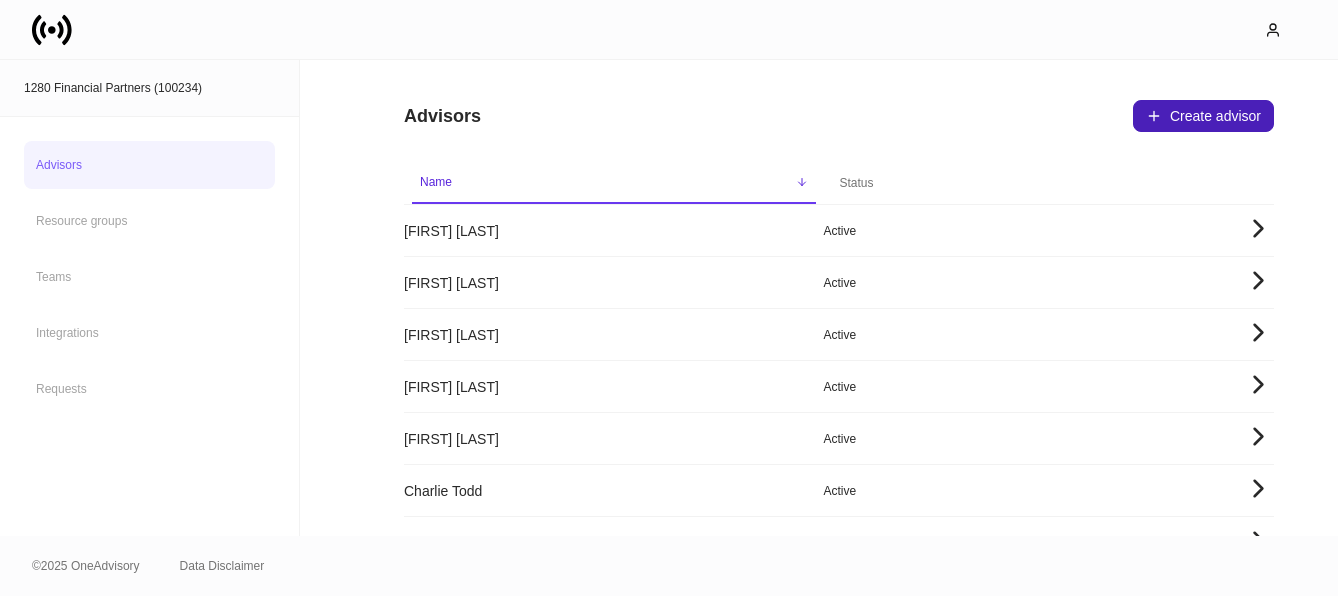 click on "Create advisor" at bounding box center (1203, 116) 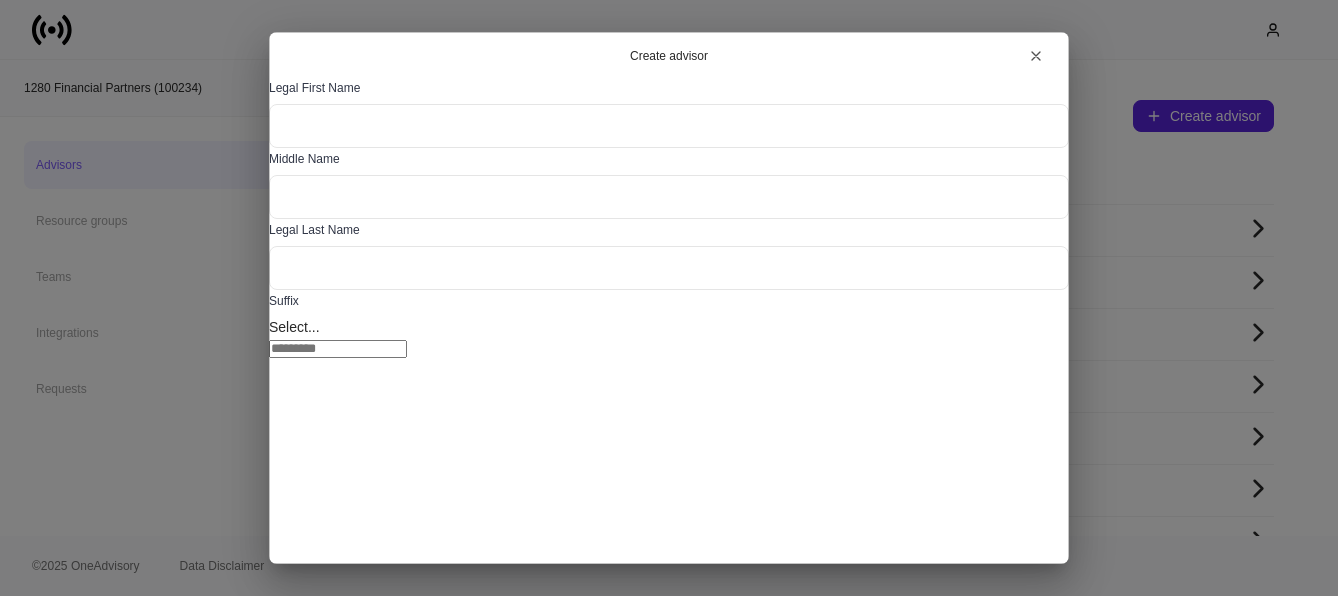 click at bounding box center (669, 1215) 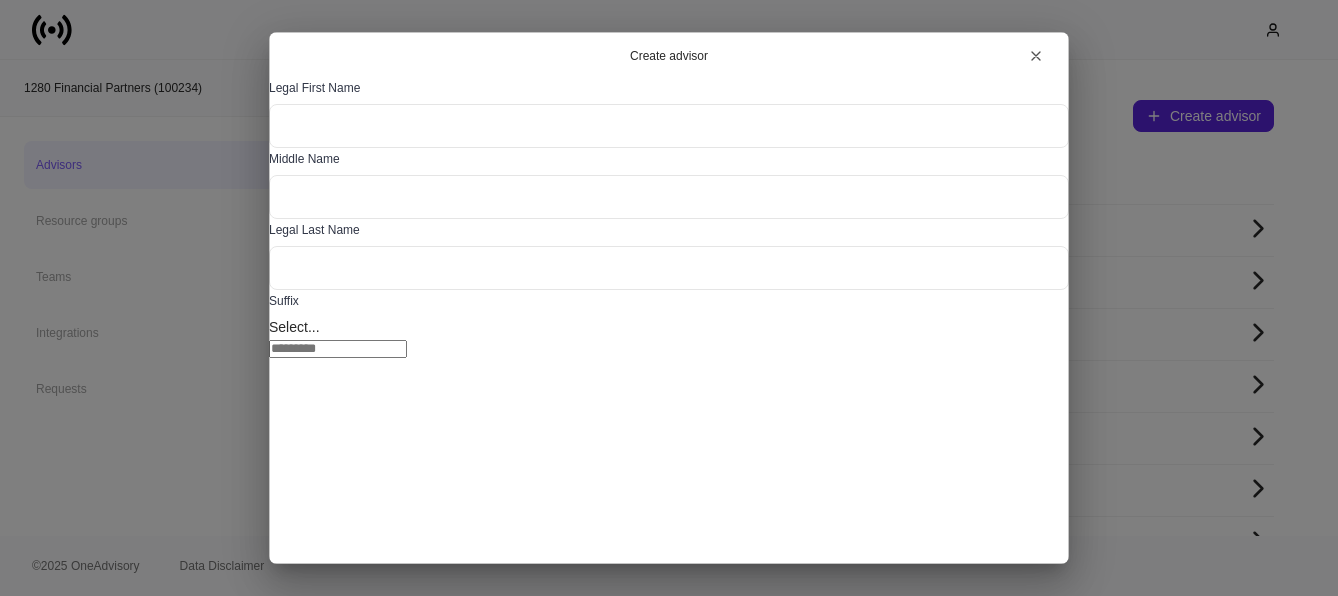 click on "**********" at bounding box center [669, 1215] 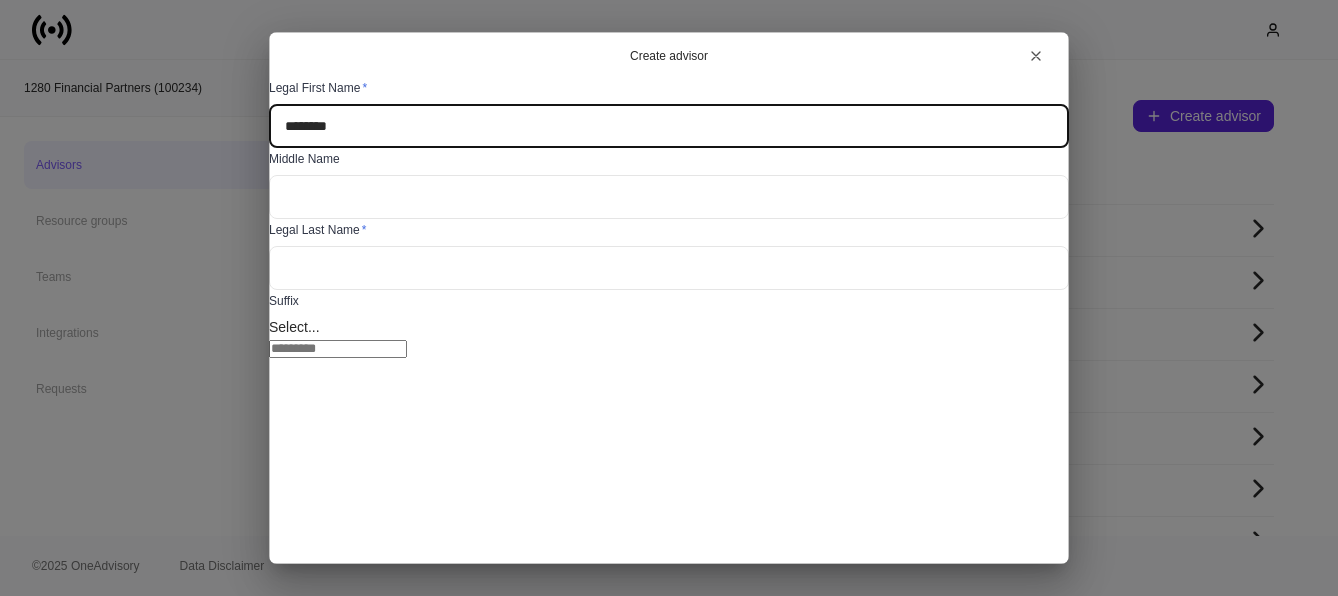 type on "********" 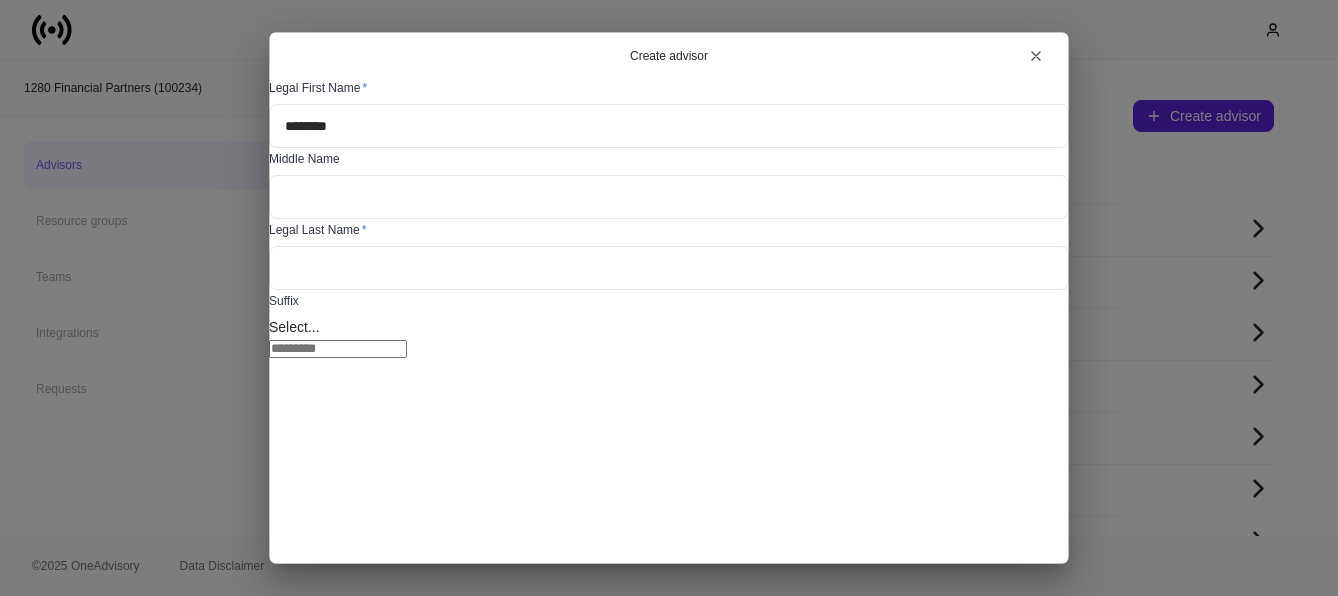 click on "**********" at bounding box center (669, 1215) 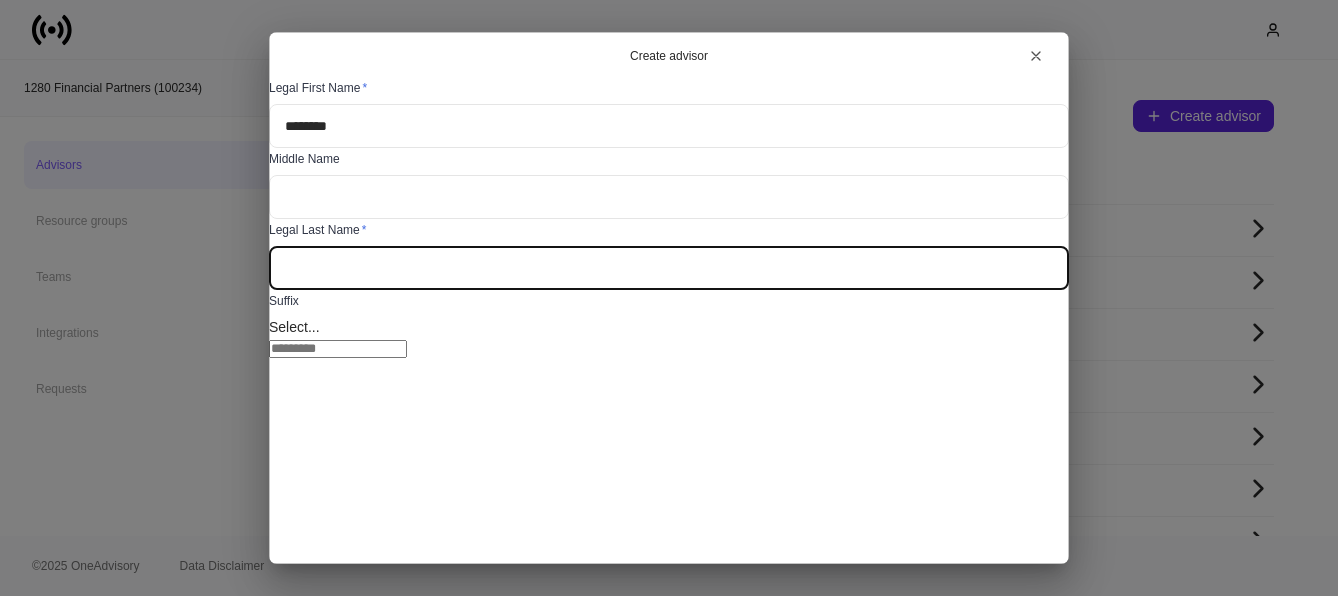 paste on "*******" 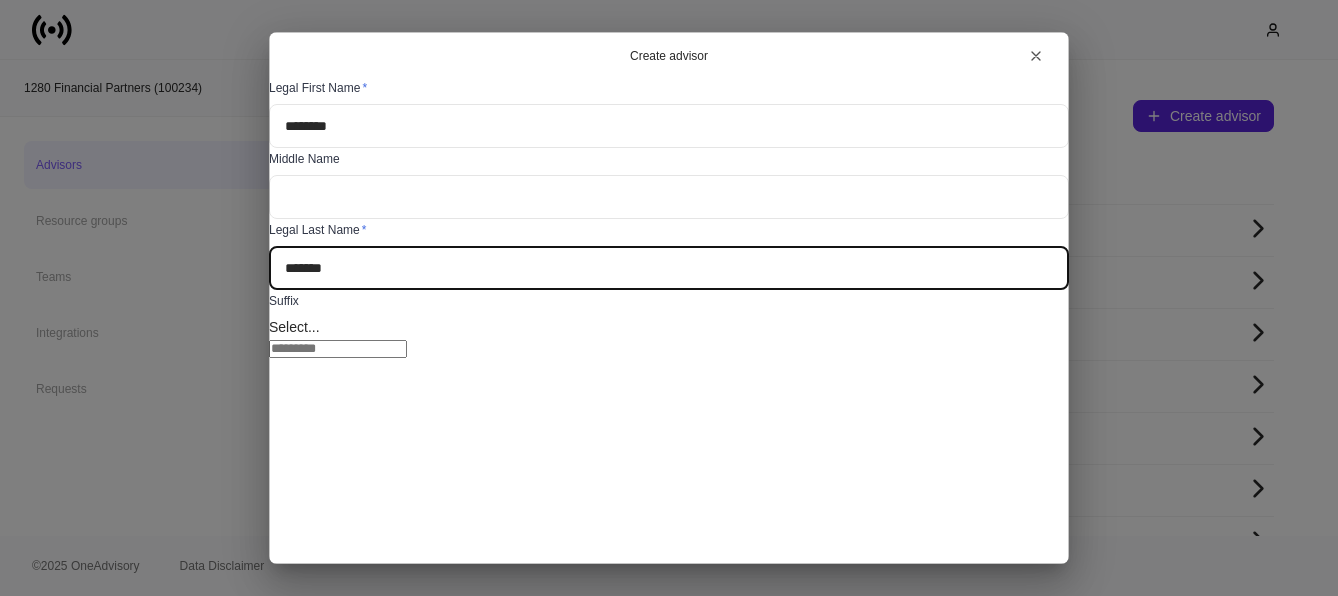 type on "*******" 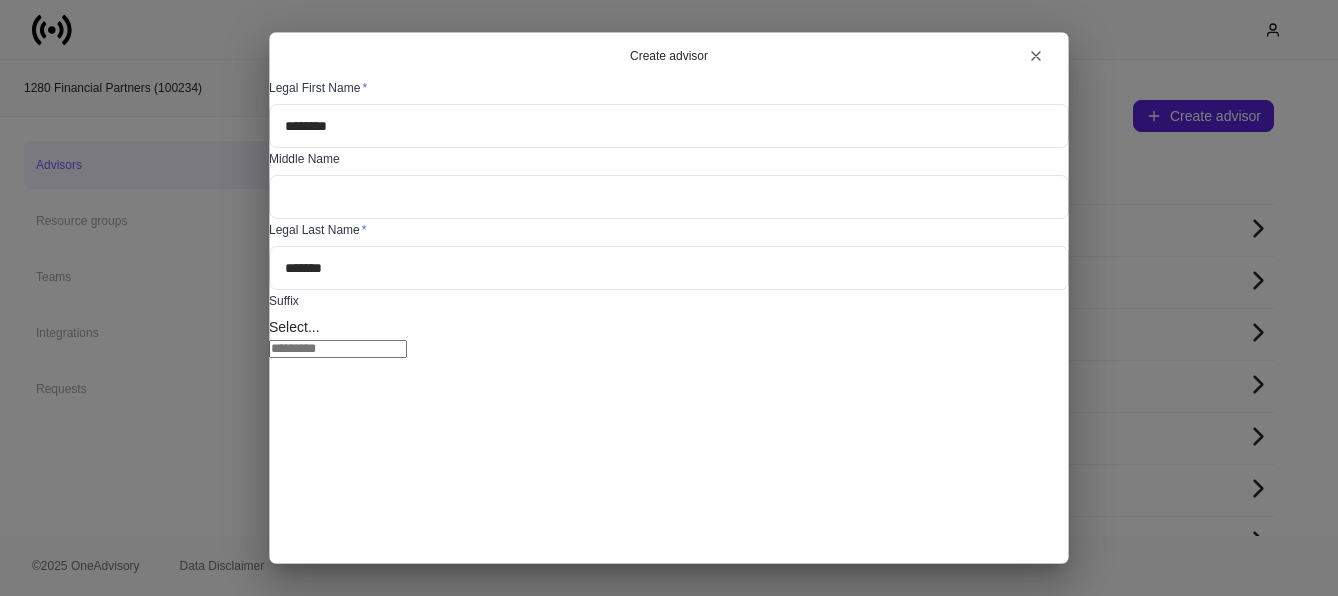 click on "**********" at bounding box center (669, 660) 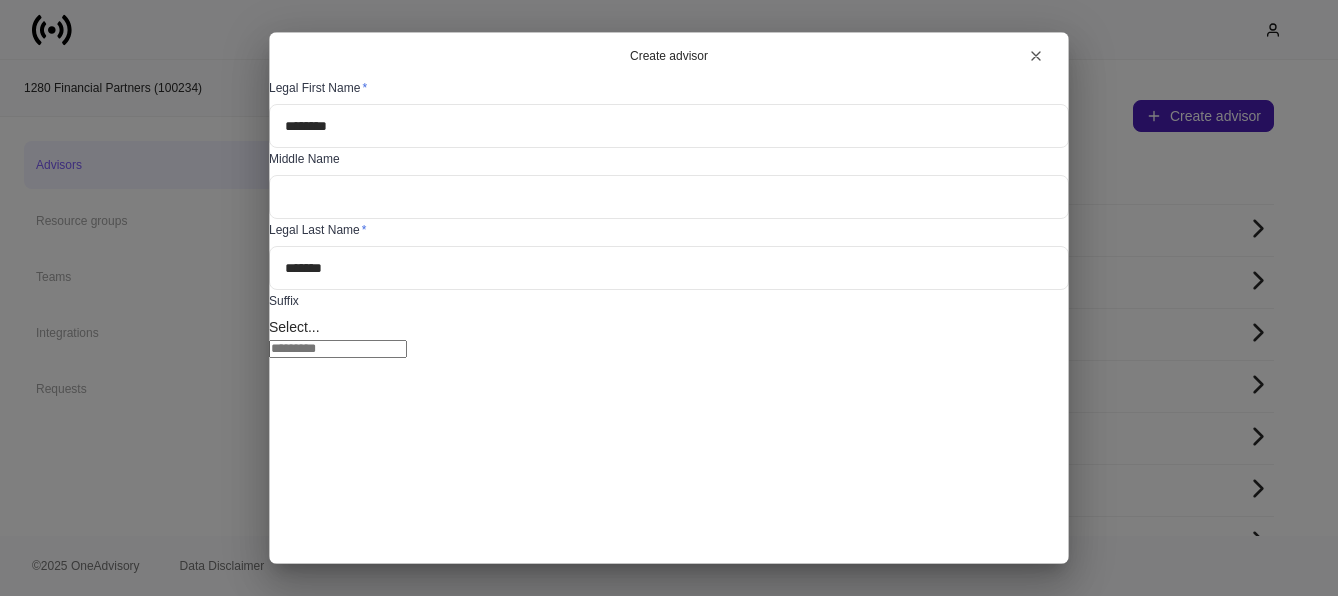 type 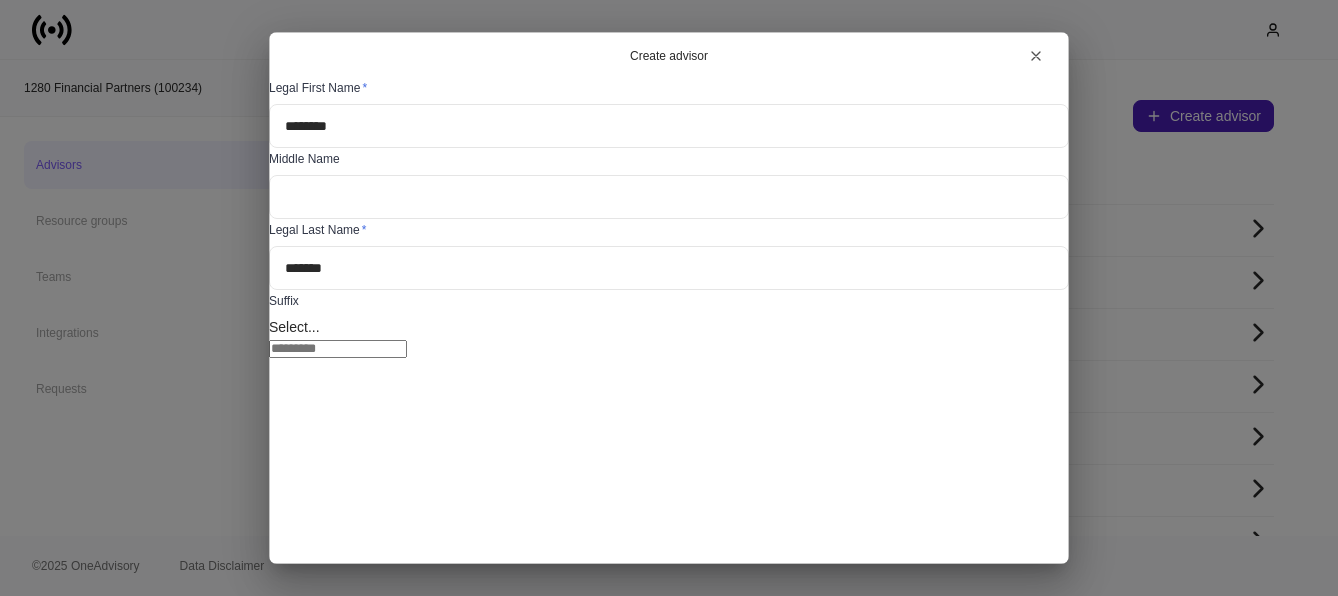 type 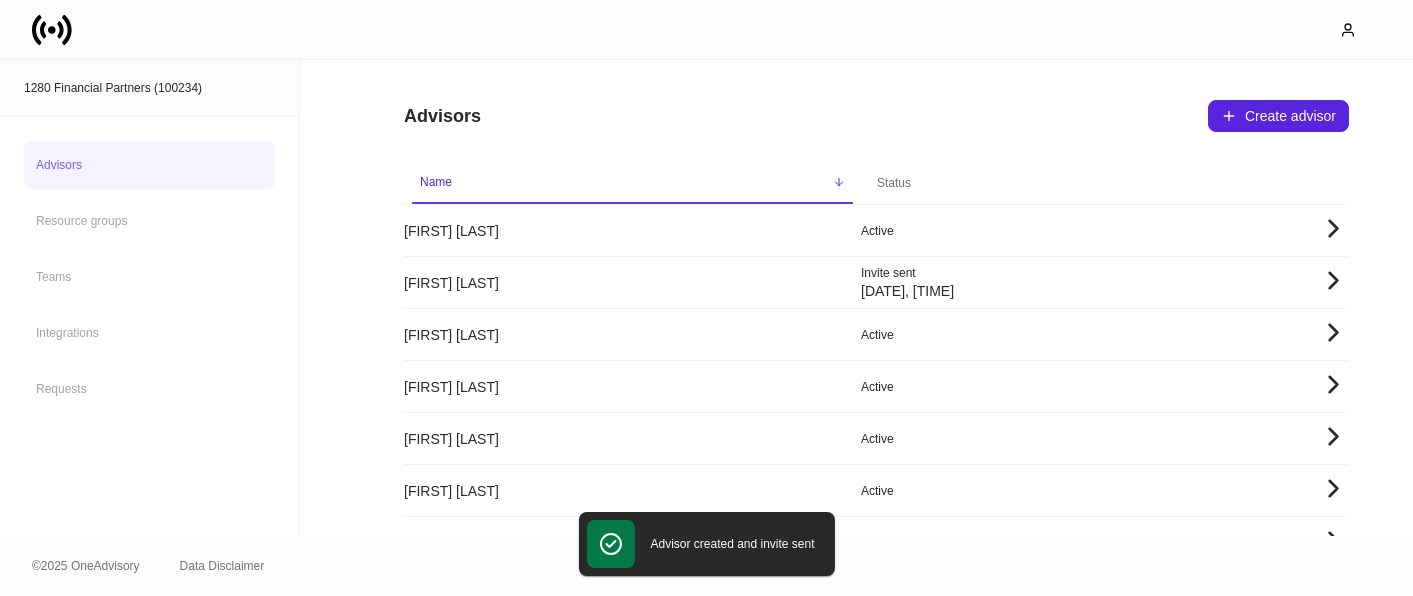 click on "Advisors" at bounding box center (149, 165) 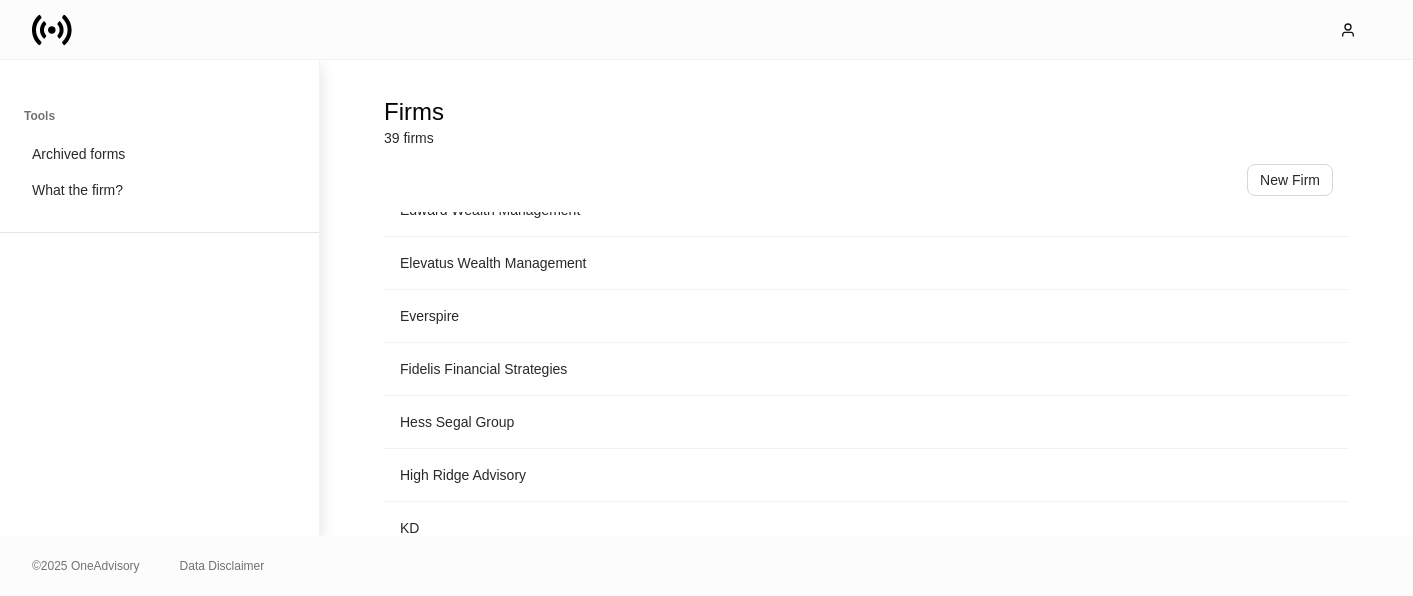 scroll, scrollTop: 1799, scrollLeft: 0, axis: vertical 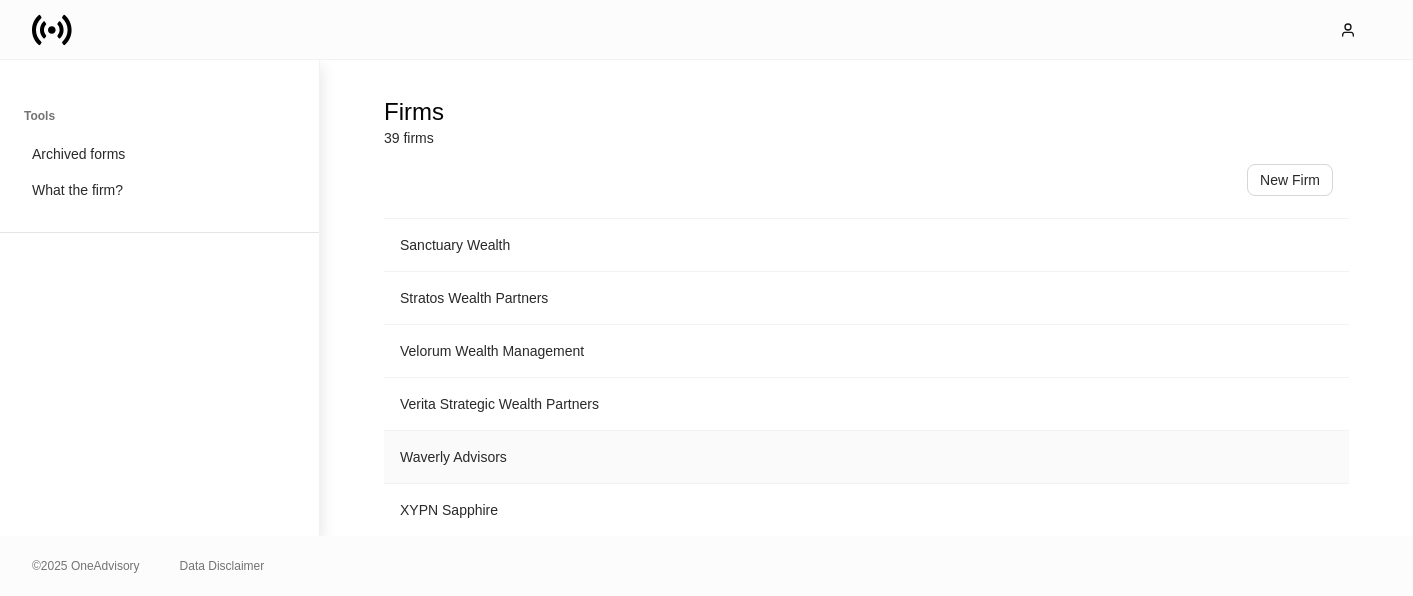 click on "Waverly Advisors" at bounding box center (866, 457) 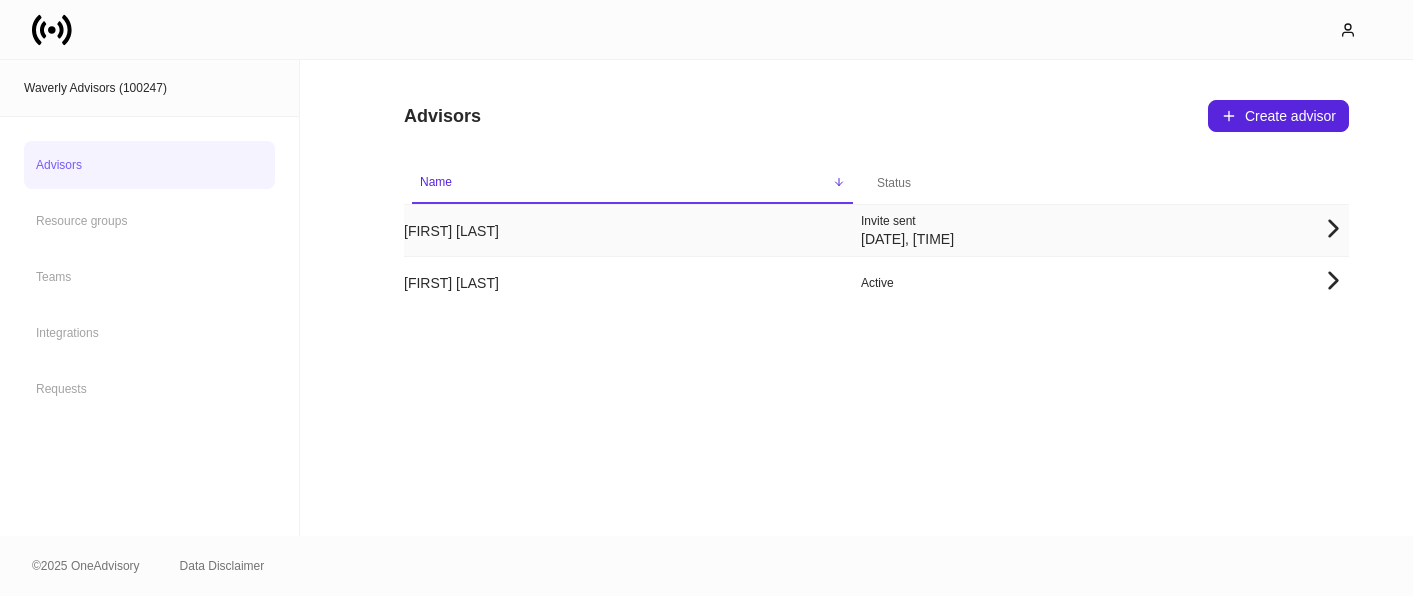 click on "[FIRST] [LAST]" at bounding box center [632, 231] 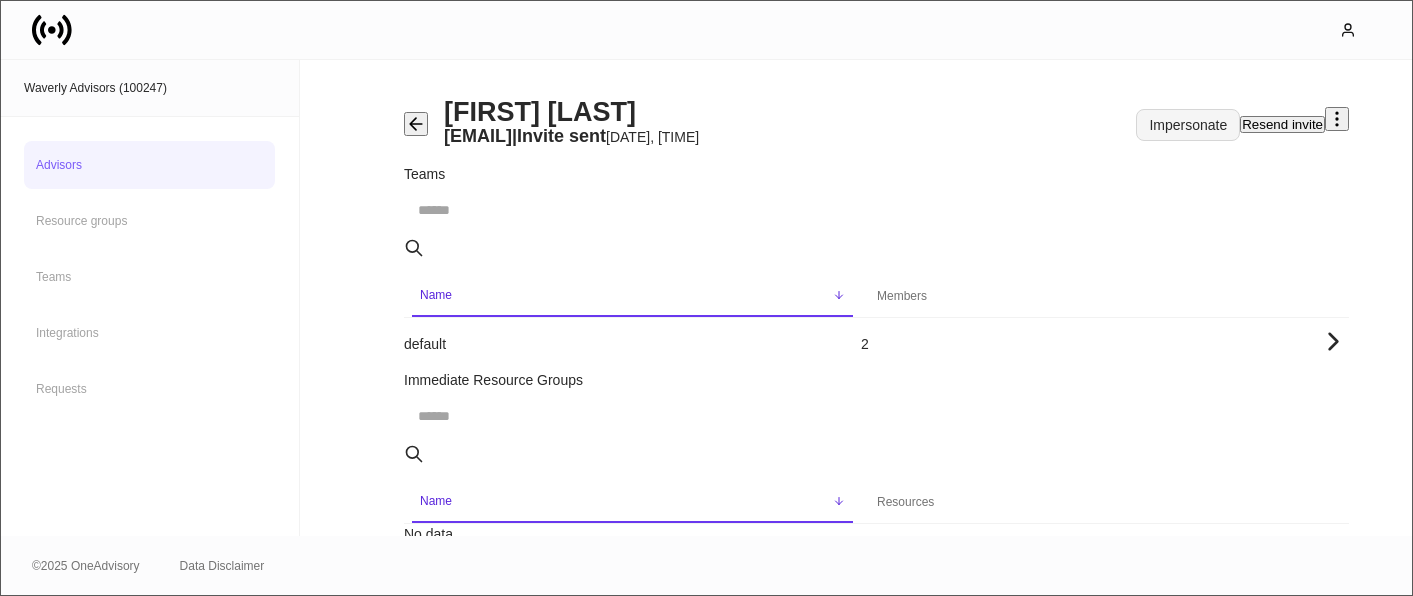 click on "Impersonate" at bounding box center (1188, 125) 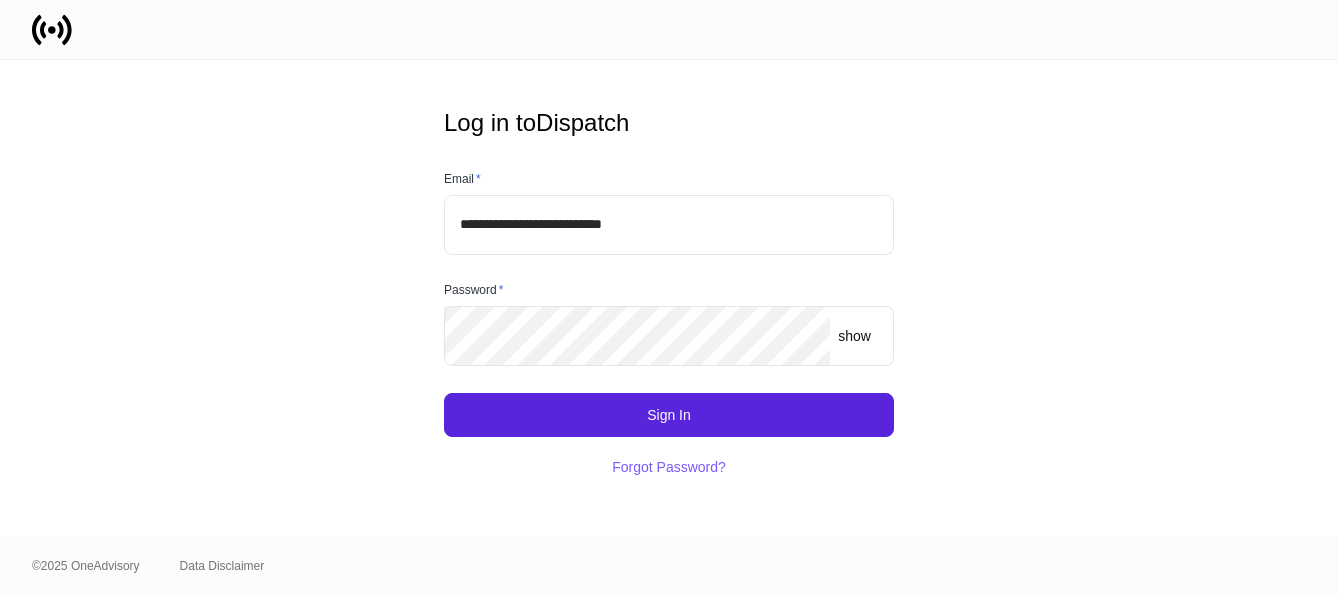 scroll, scrollTop: 0, scrollLeft: 0, axis: both 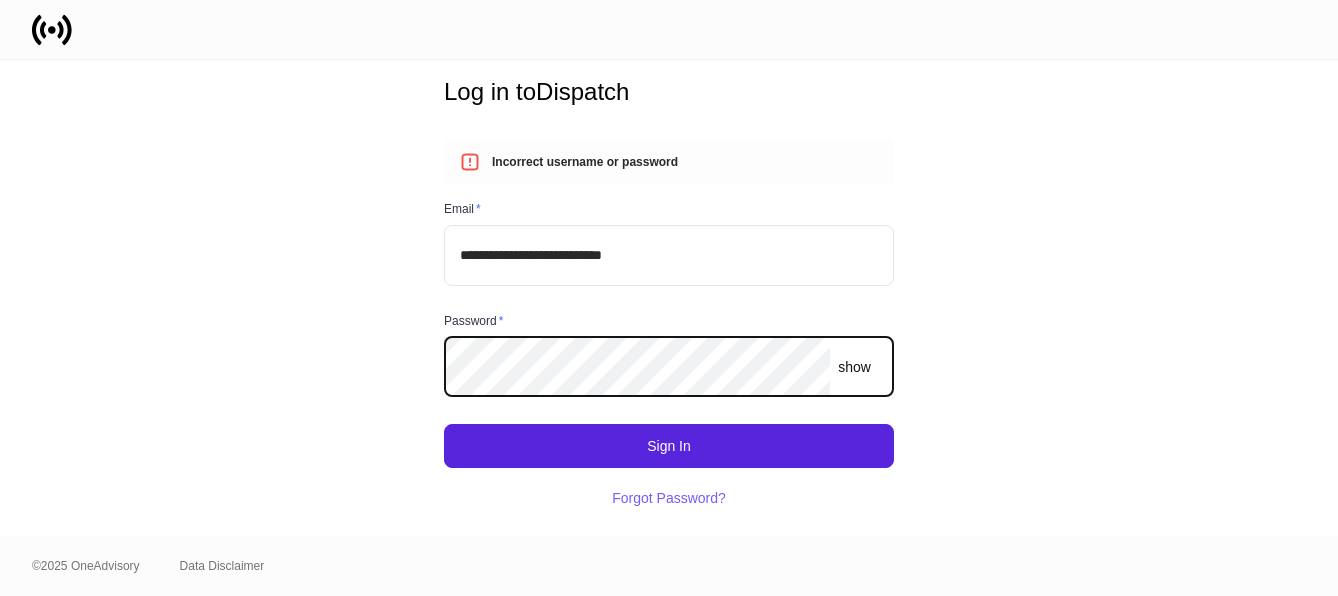 click on "Email * [EMAIL] ​ Password * show ​ Sign In Forgot Password?" at bounding box center [661, 348] 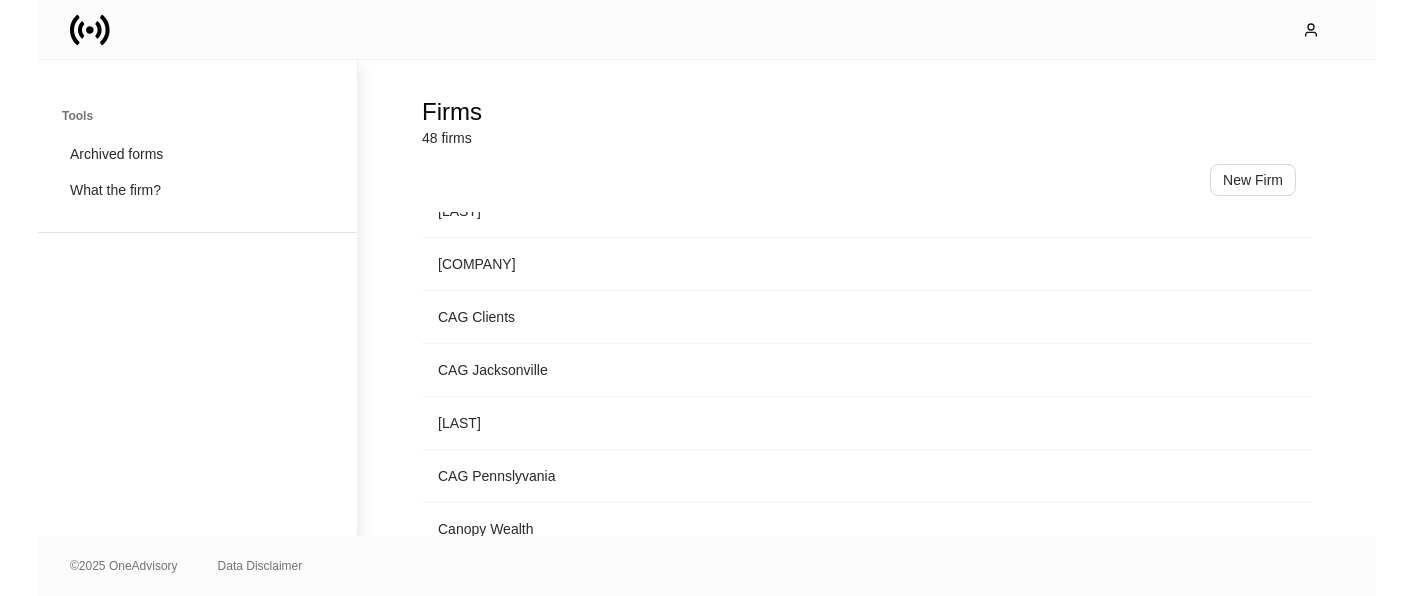 scroll, scrollTop: 233, scrollLeft: 0, axis: vertical 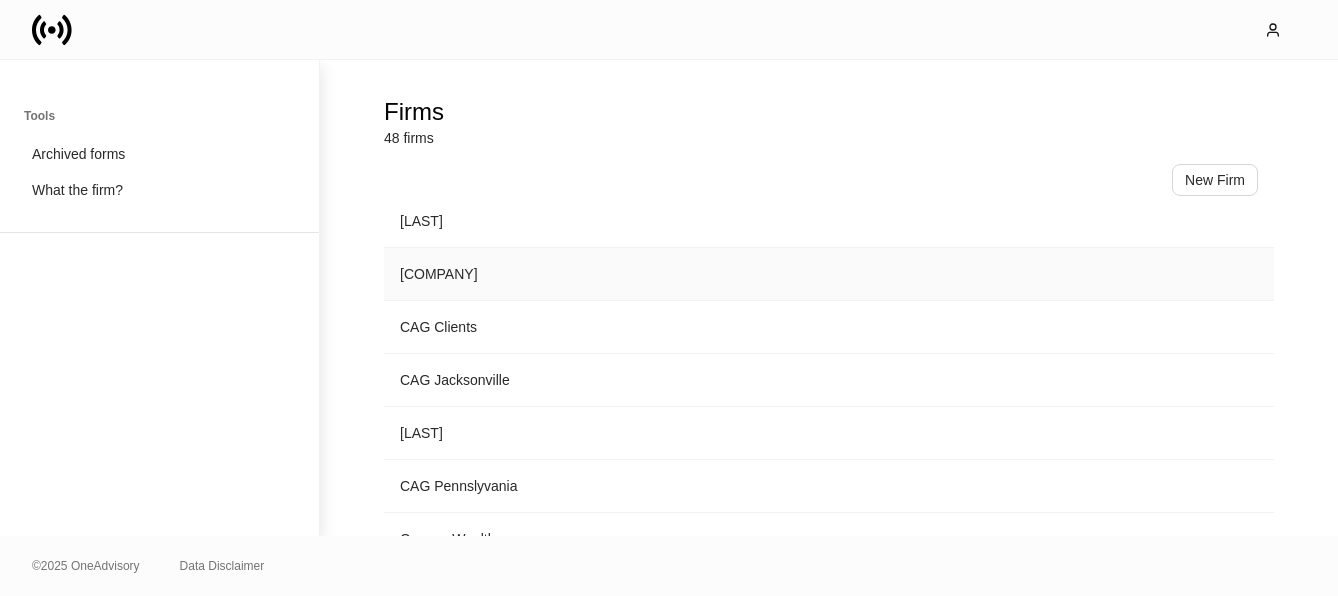 click on "Bartlett & Co." at bounding box center (829, 274) 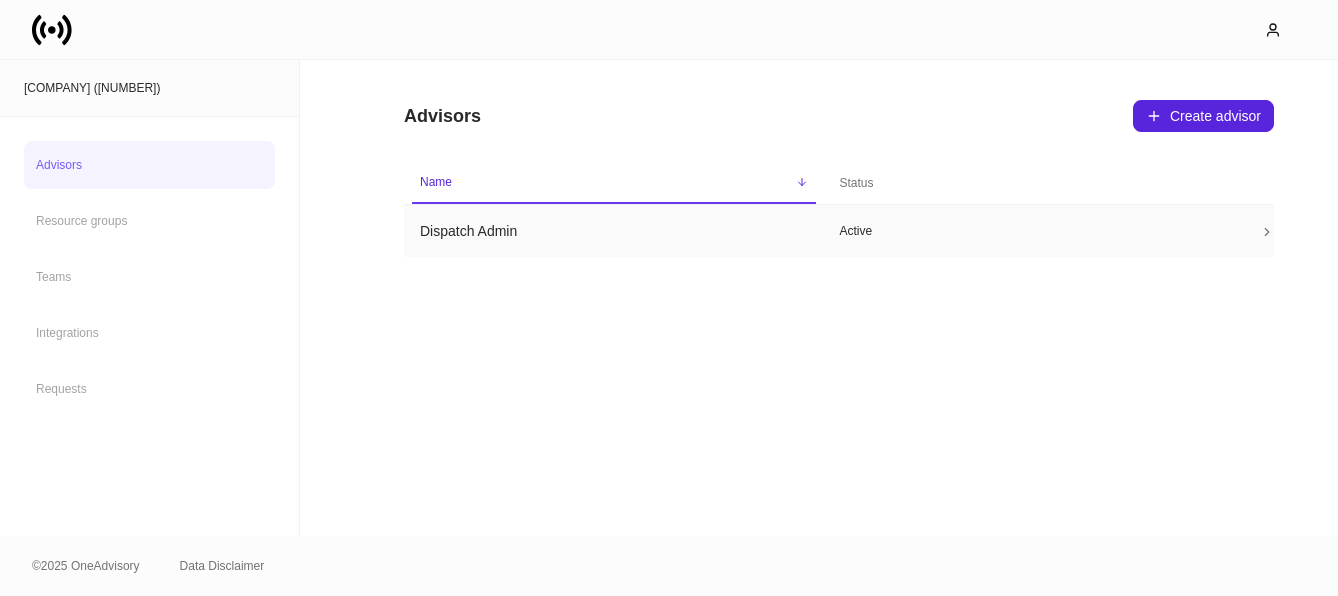 click on "Dispatch Admin" at bounding box center (614, 231) 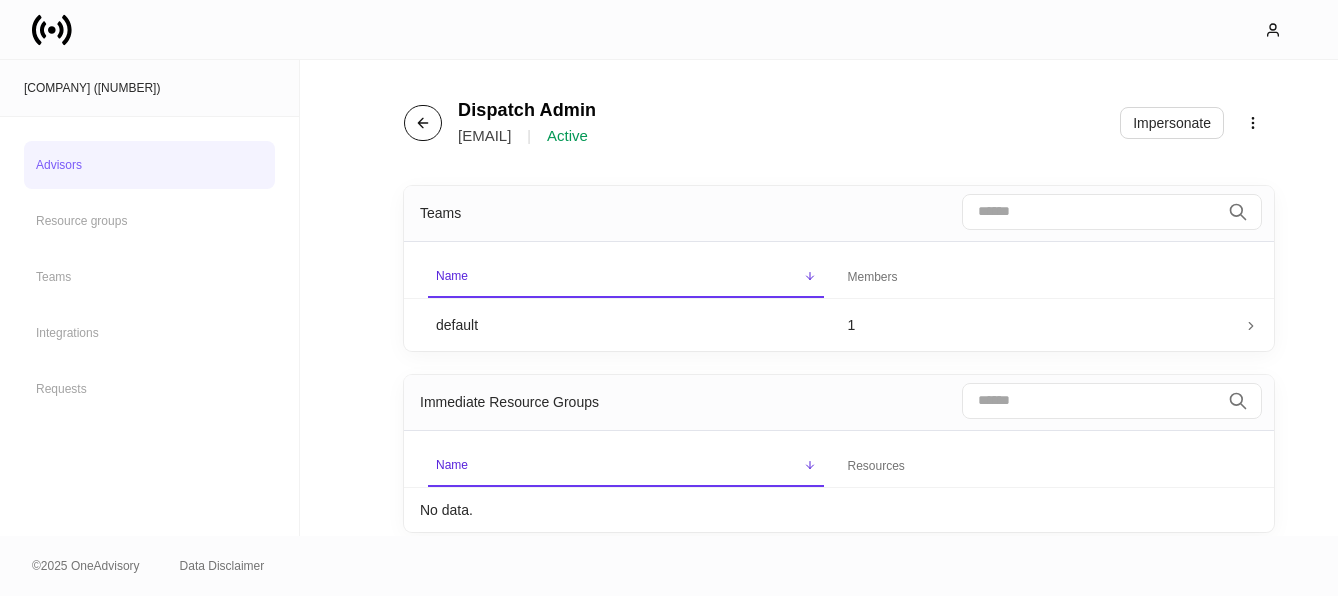 click 